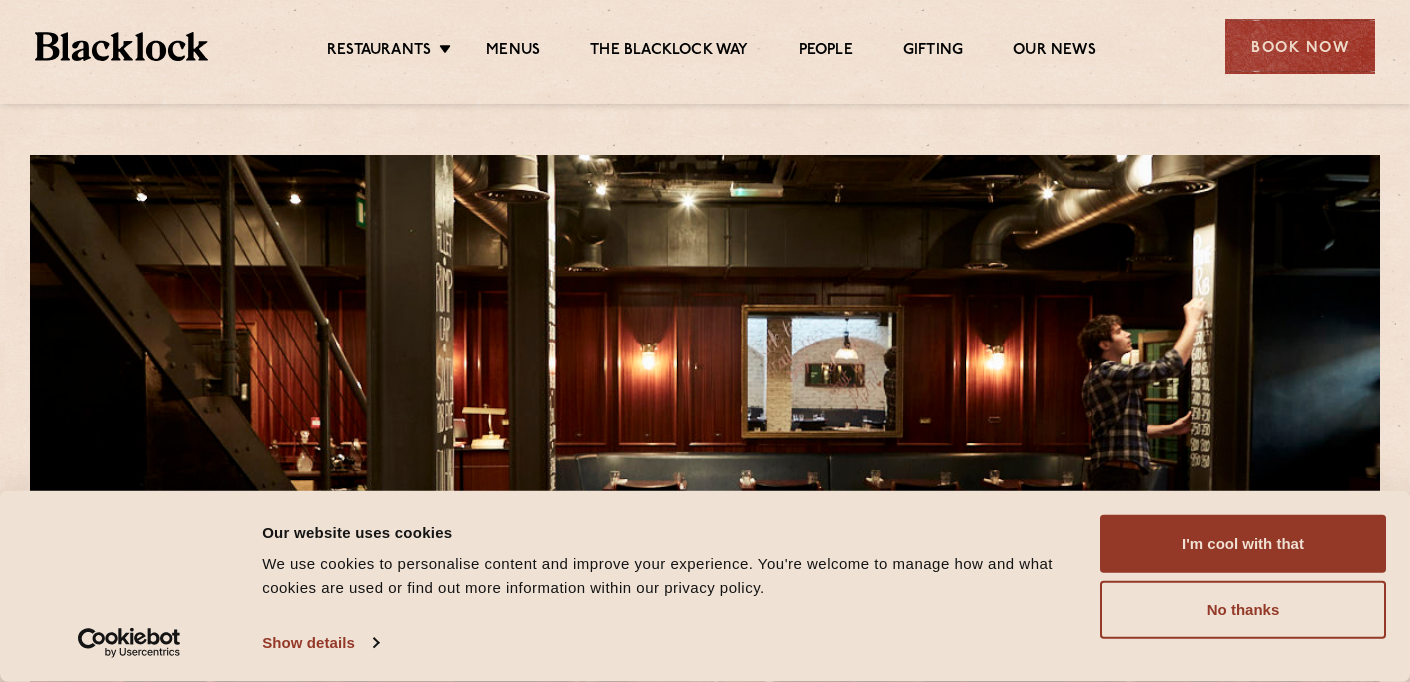 scroll, scrollTop: 0, scrollLeft: 0, axis: both 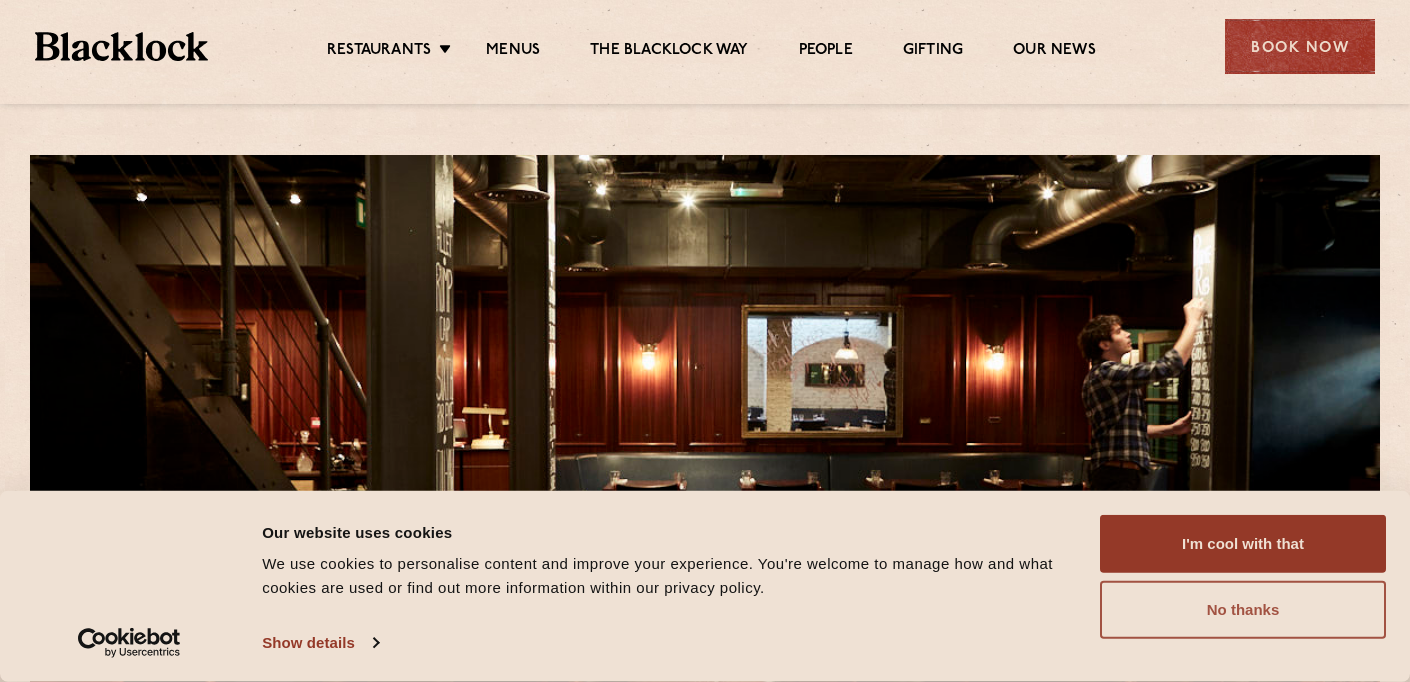 click on "No thanks" at bounding box center (1243, 610) 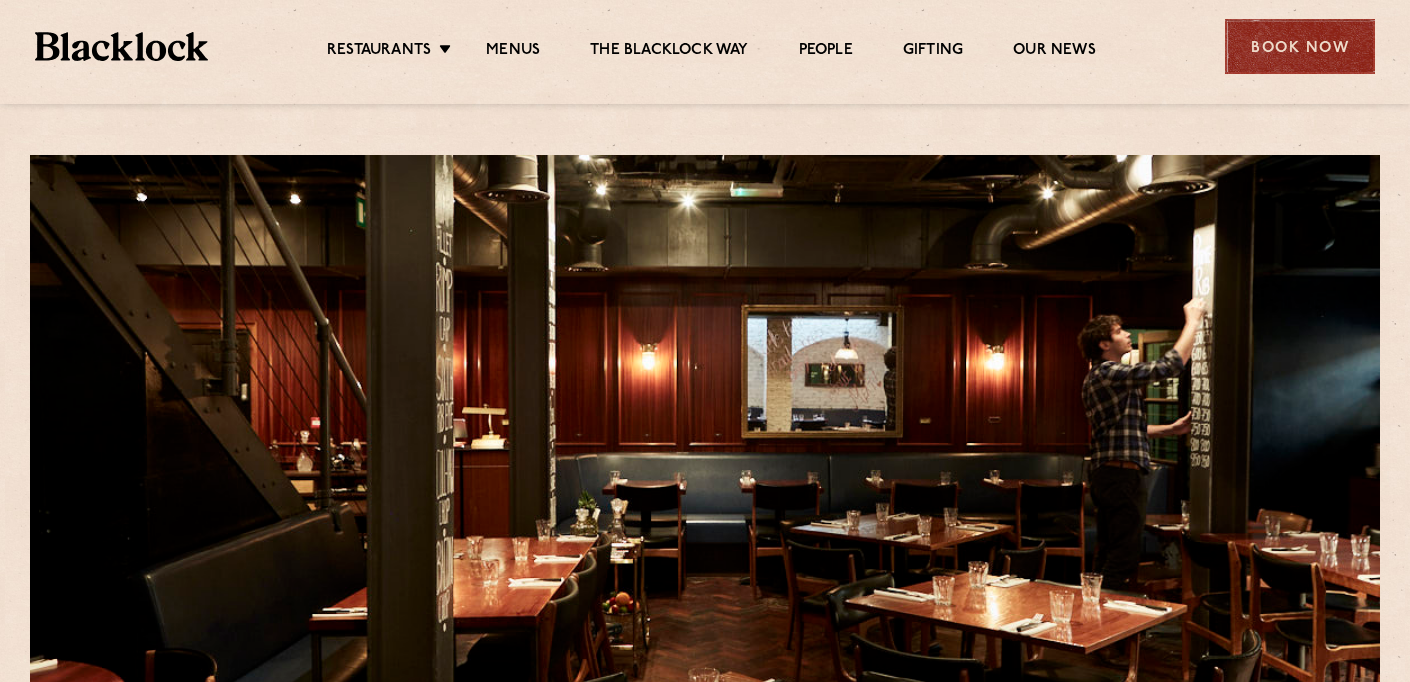 click on "Book Now" at bounding box center (1300, 46) 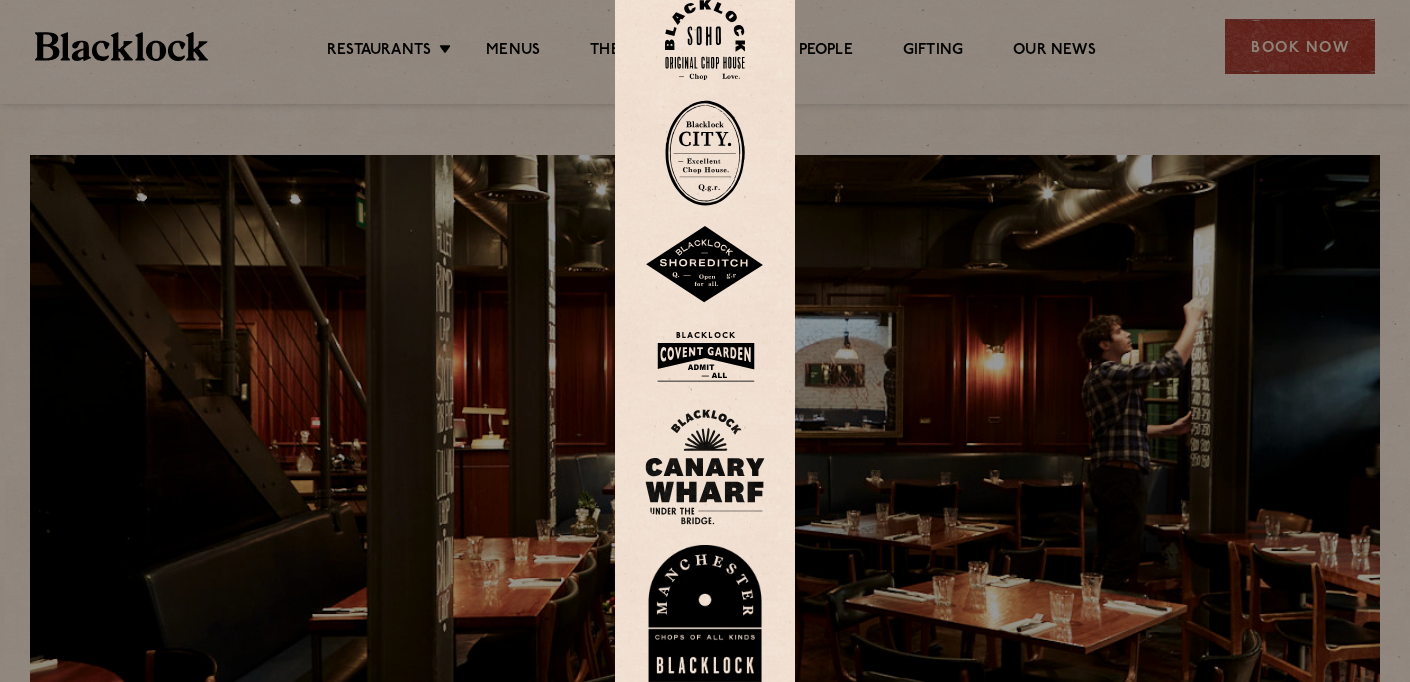 click at bounding box center [705, 341] 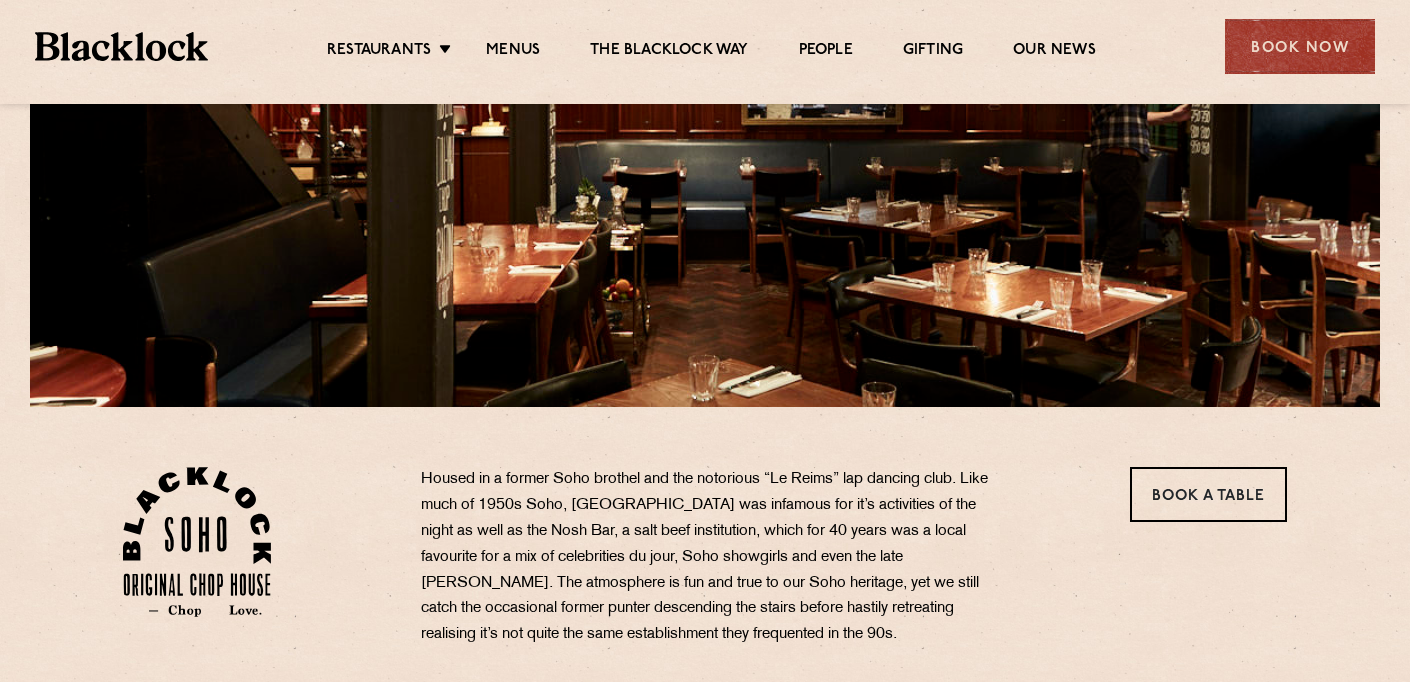 scroll, scrollTop: 471, scrollLeft: 0, axis: vertical 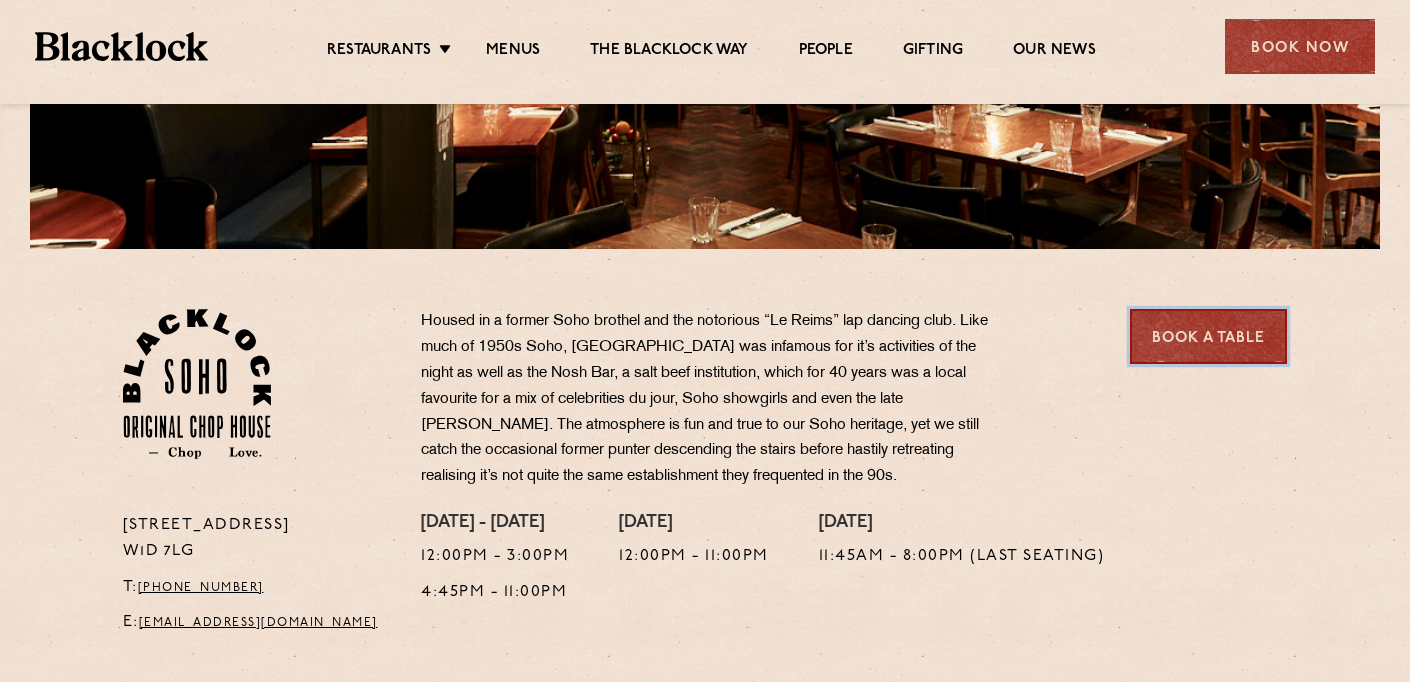 click on "Book a Table" at bounding box center [1208, 336] 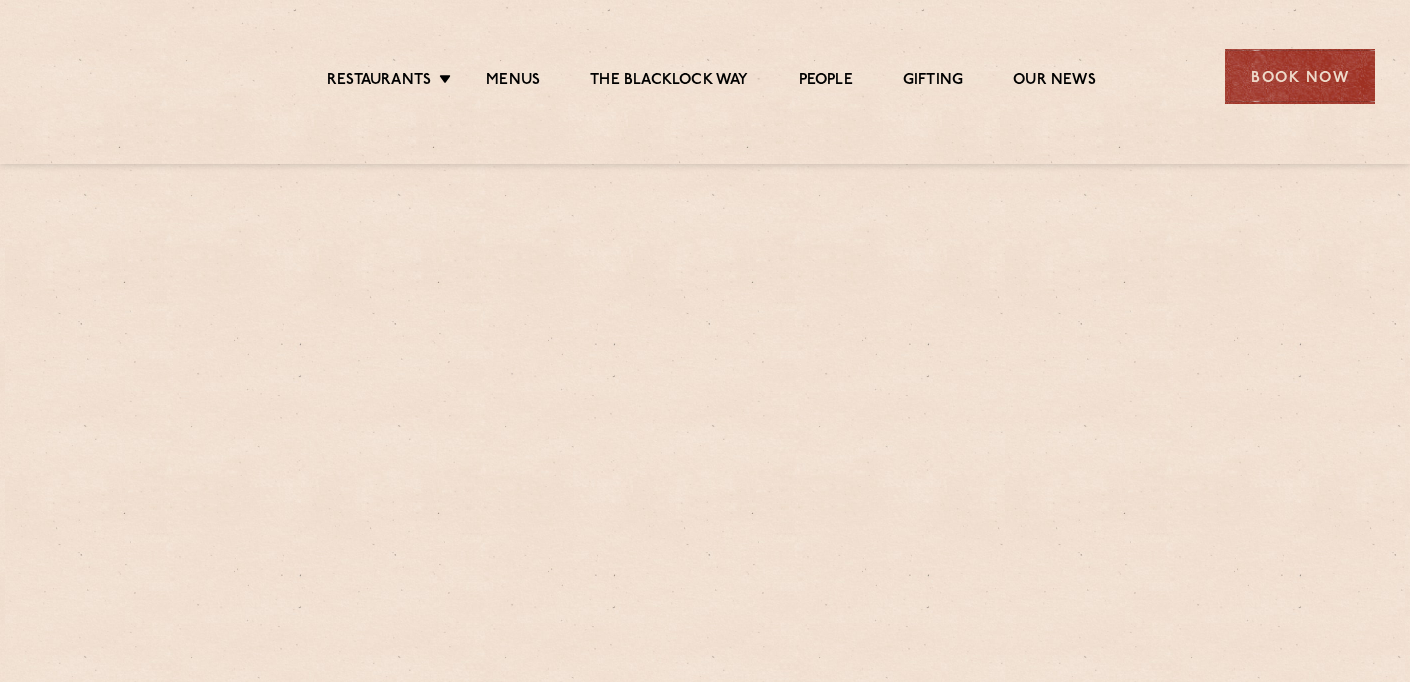 scroll, scrollTop: 0, scrollLeft: 0, axis: both 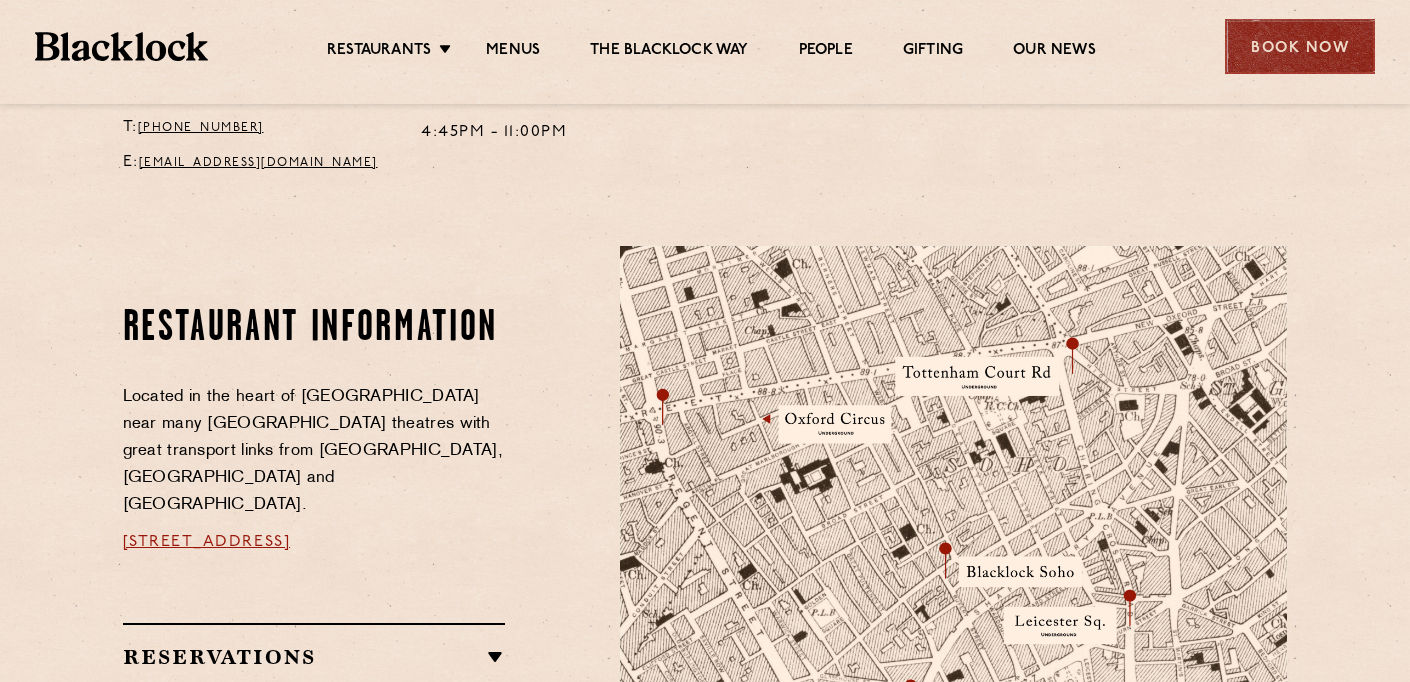 click on "Book Now" at bounding box center [1300, 46] 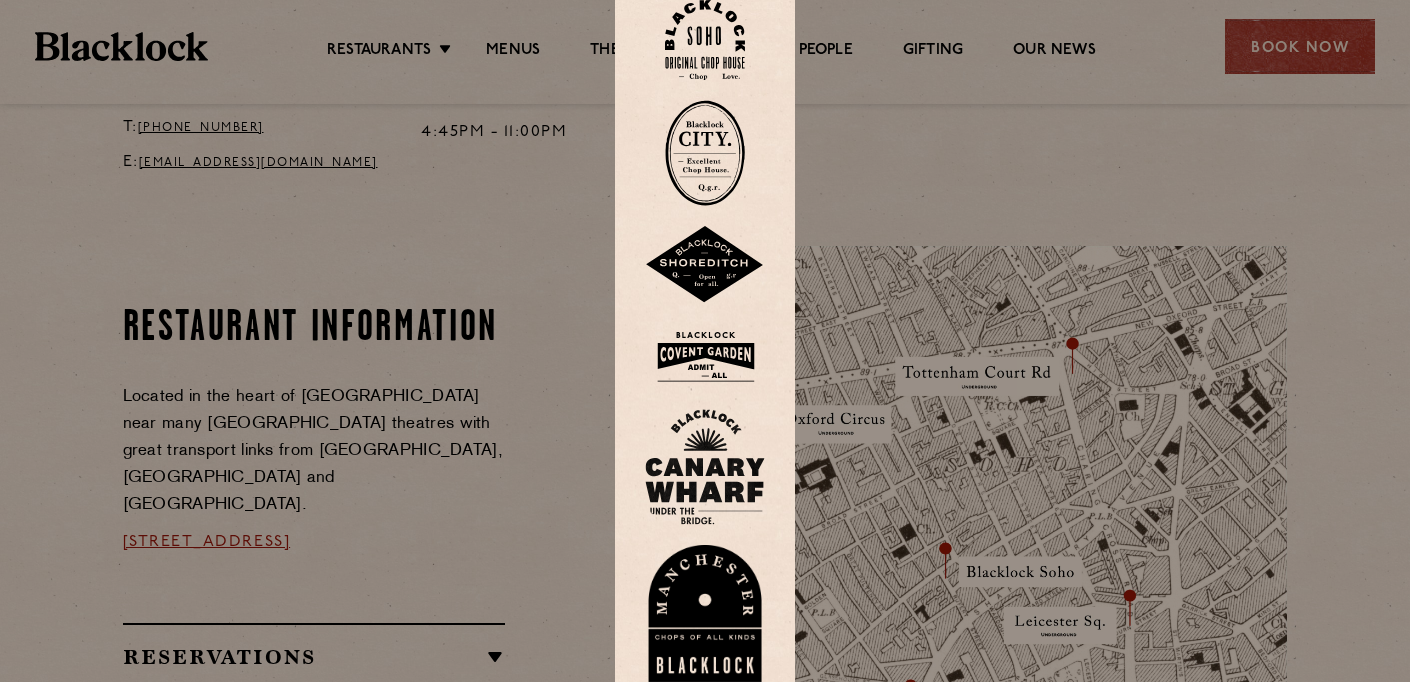 click at bounding box center [705, 153] 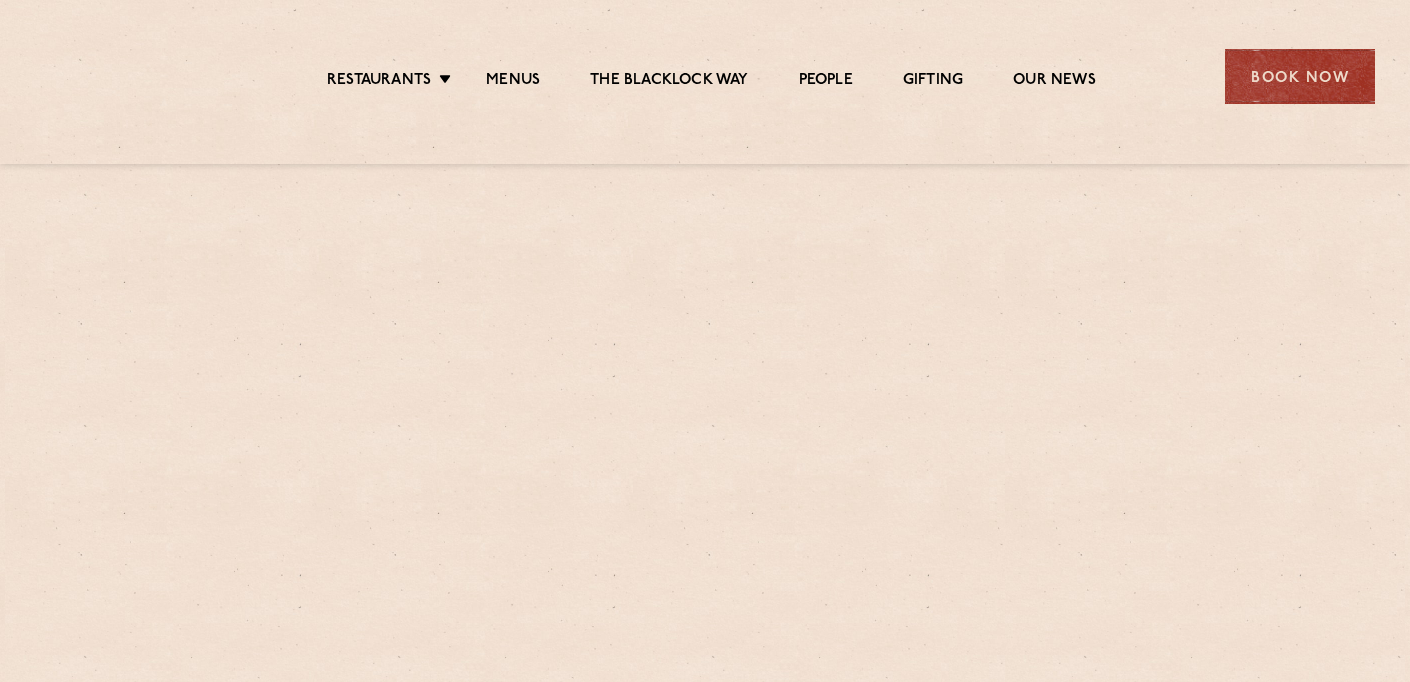 scroll, scrollTop: 0, scrollLeft: 0, axis: both 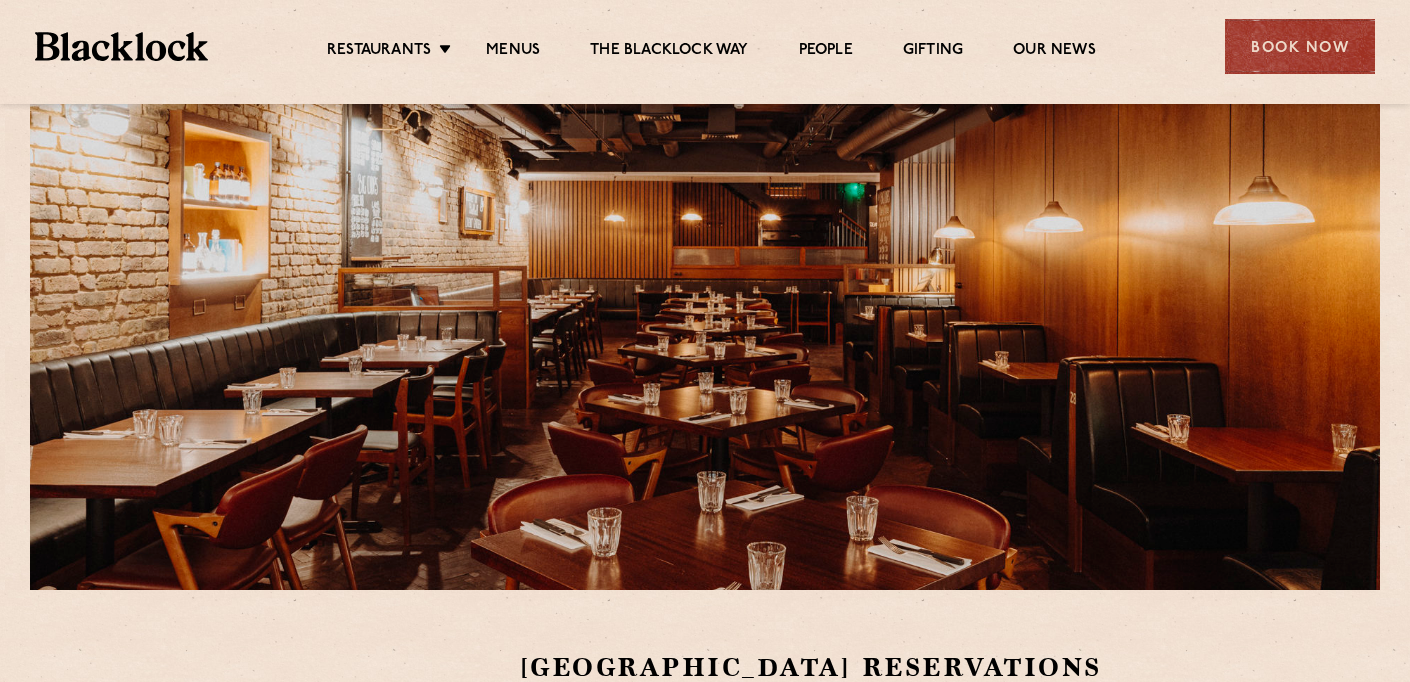 click on "Book Now" at bounding box center [1300, 46] 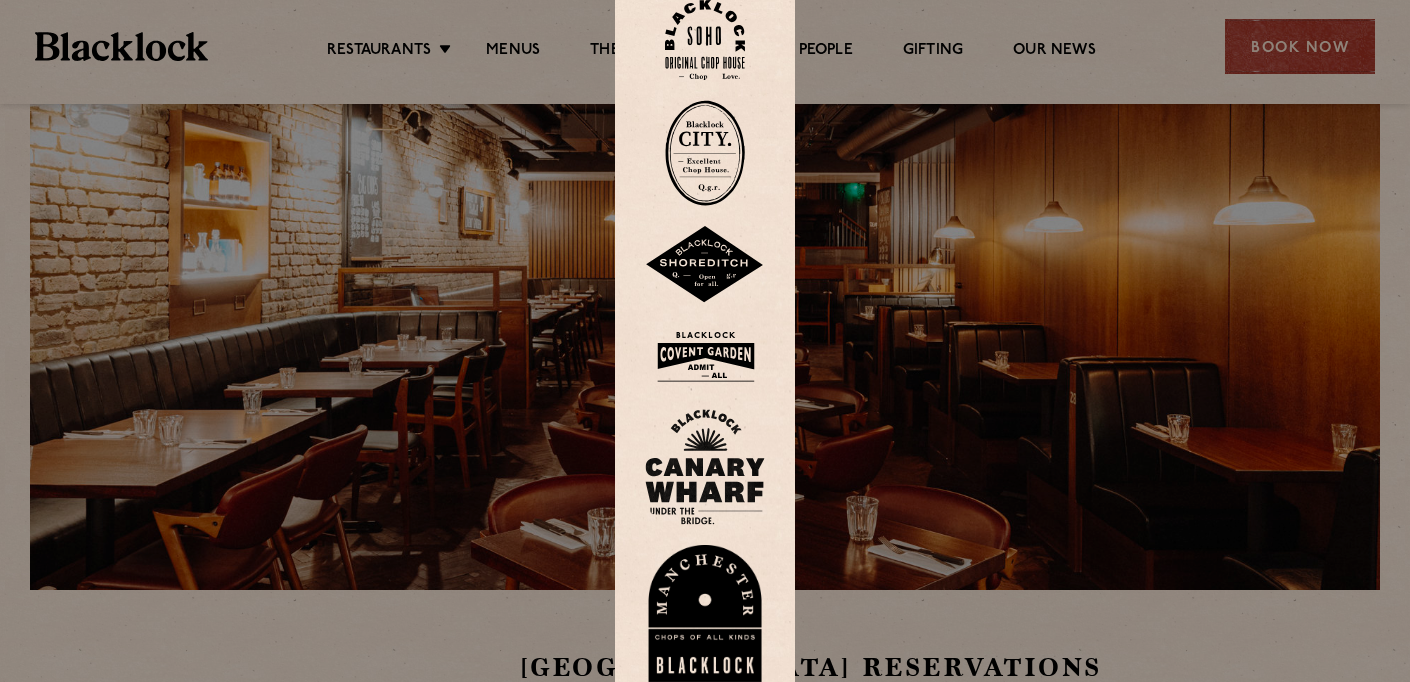 click at bounding box center (705, 341) 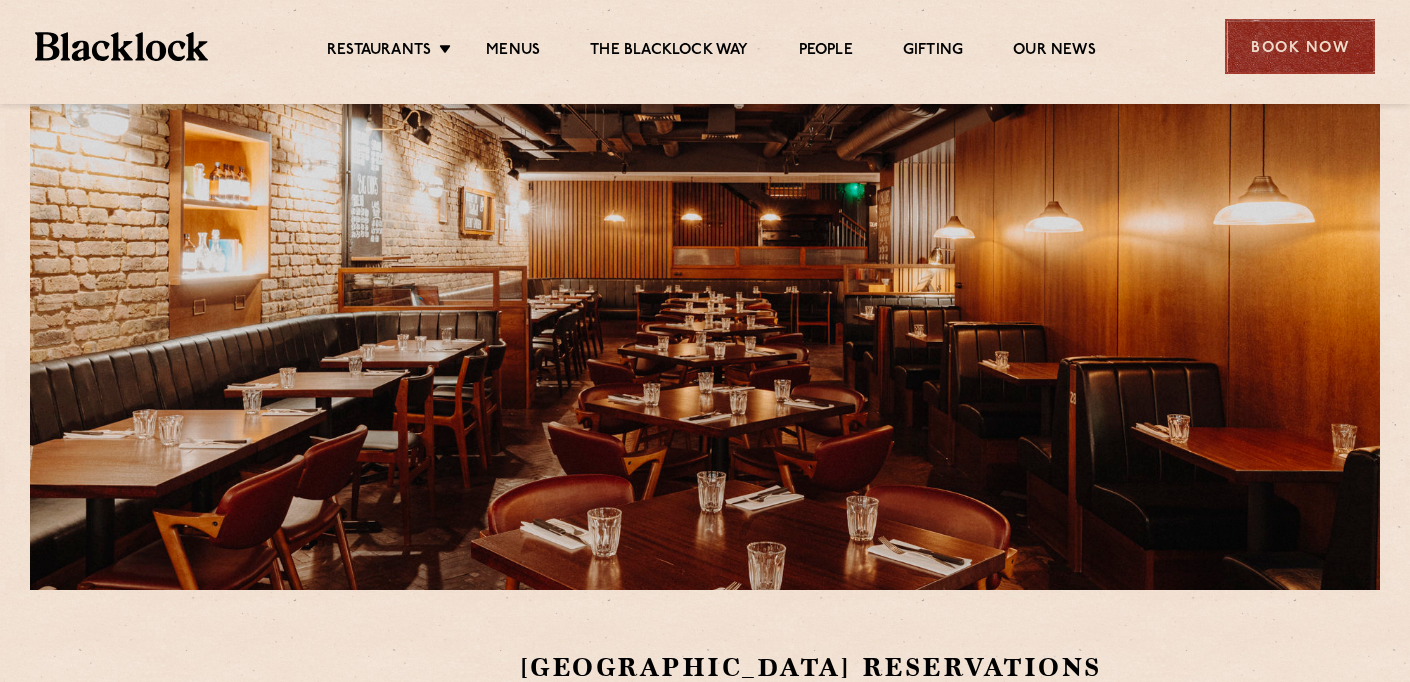click on "Book Now" at bounding box center (1300, 46) 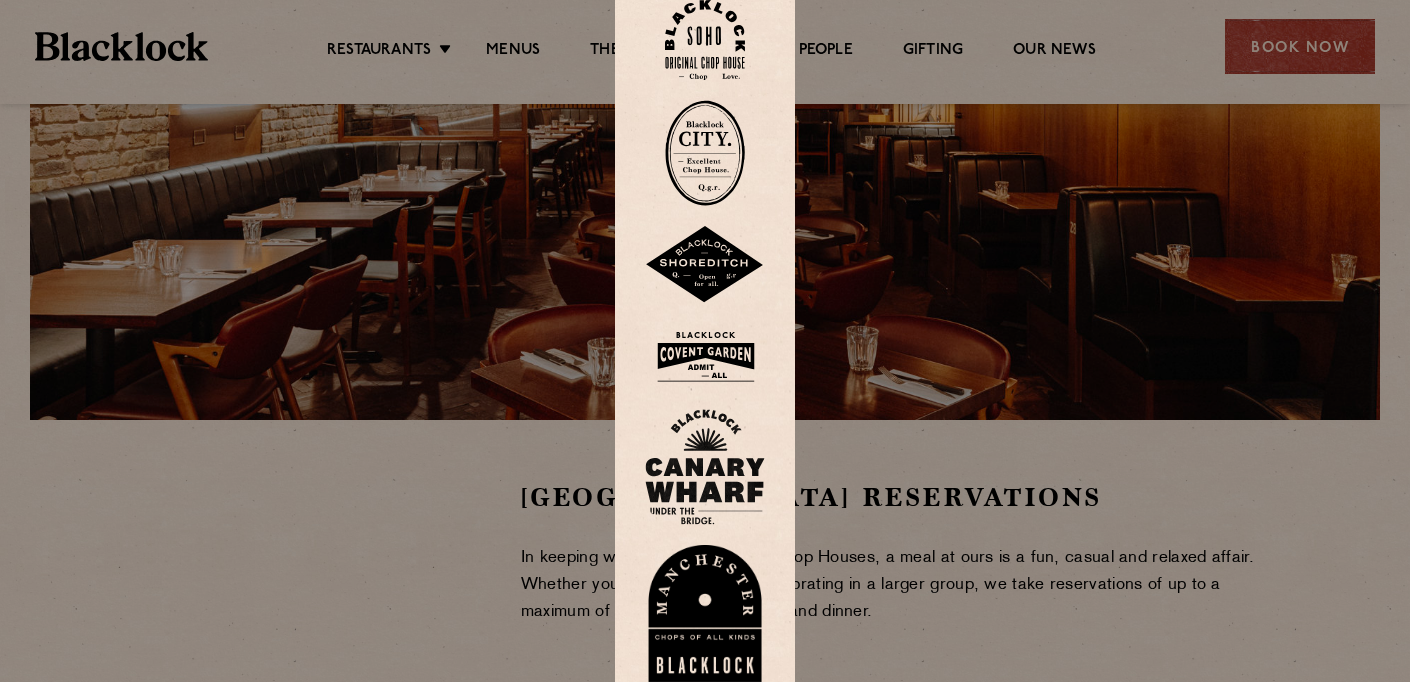 scroll, scrollTop: 0, scrollLeft: 0, axis: both 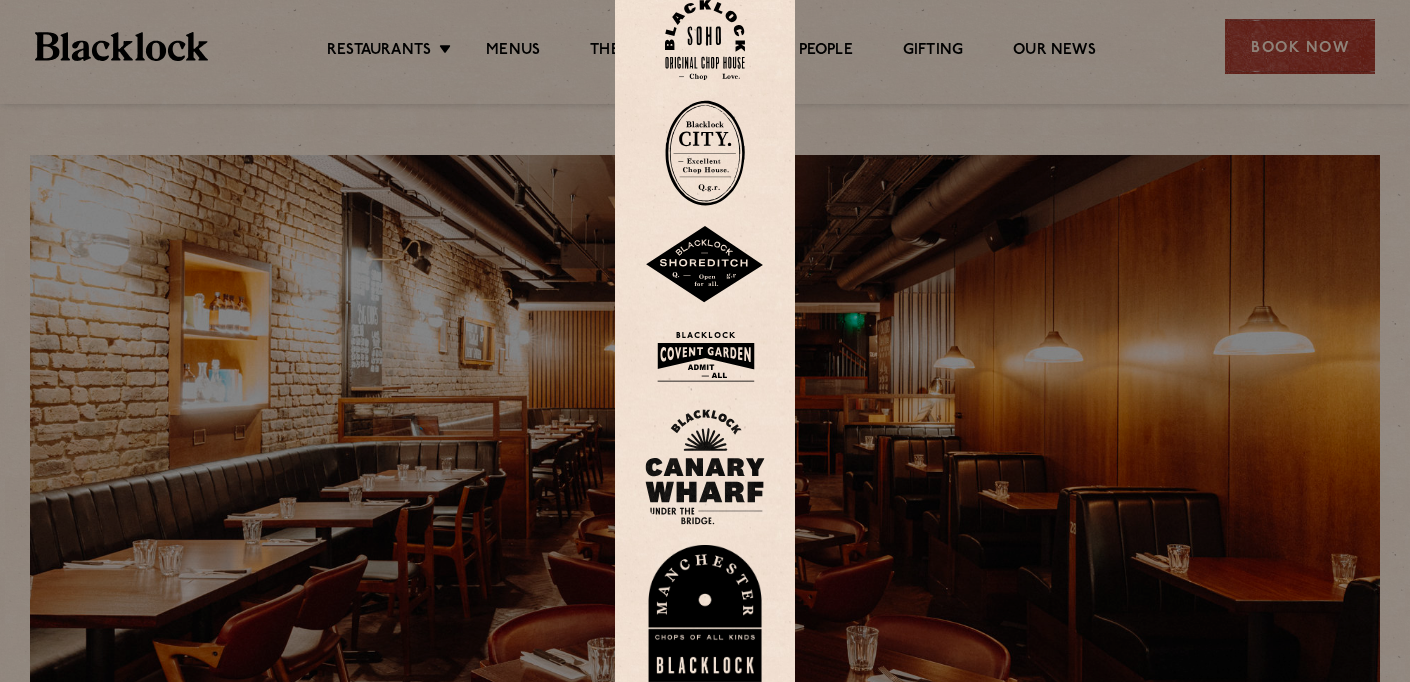 click at bounding box center [705, 341] 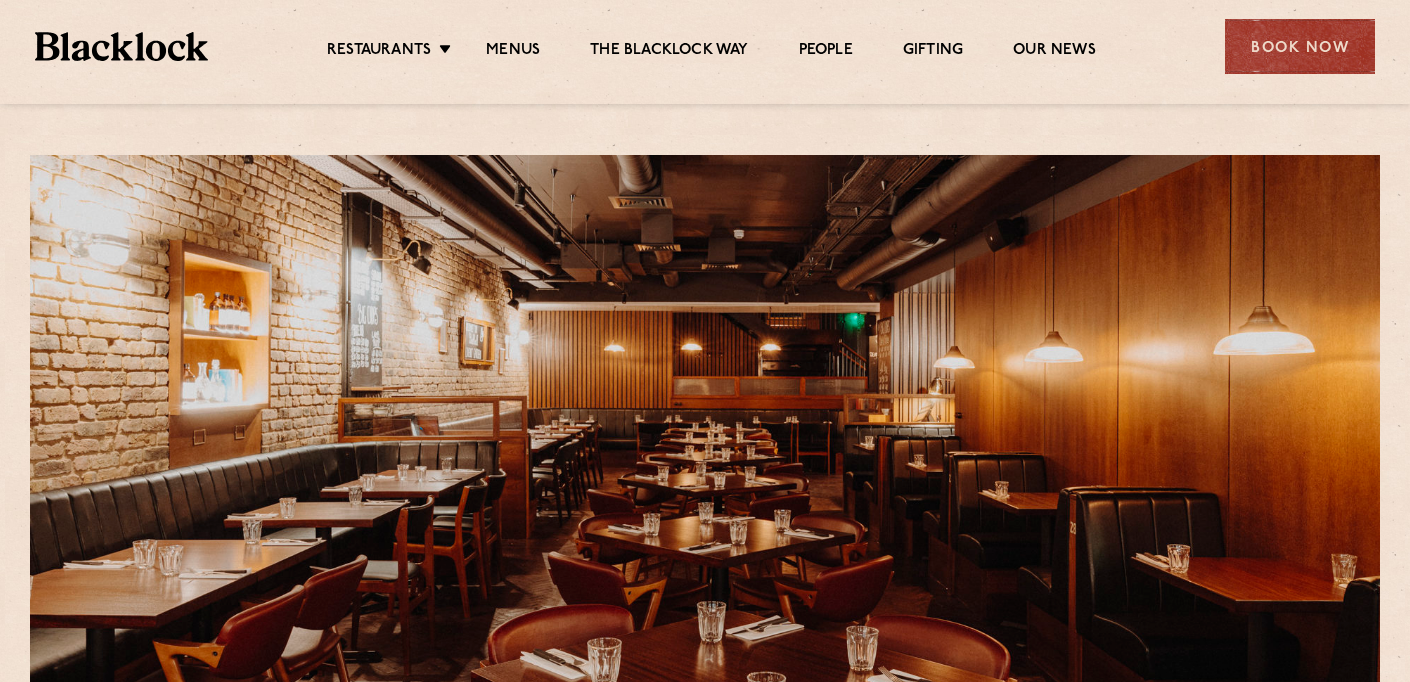 click on "Book Now" at bounding box center [1300, 46] 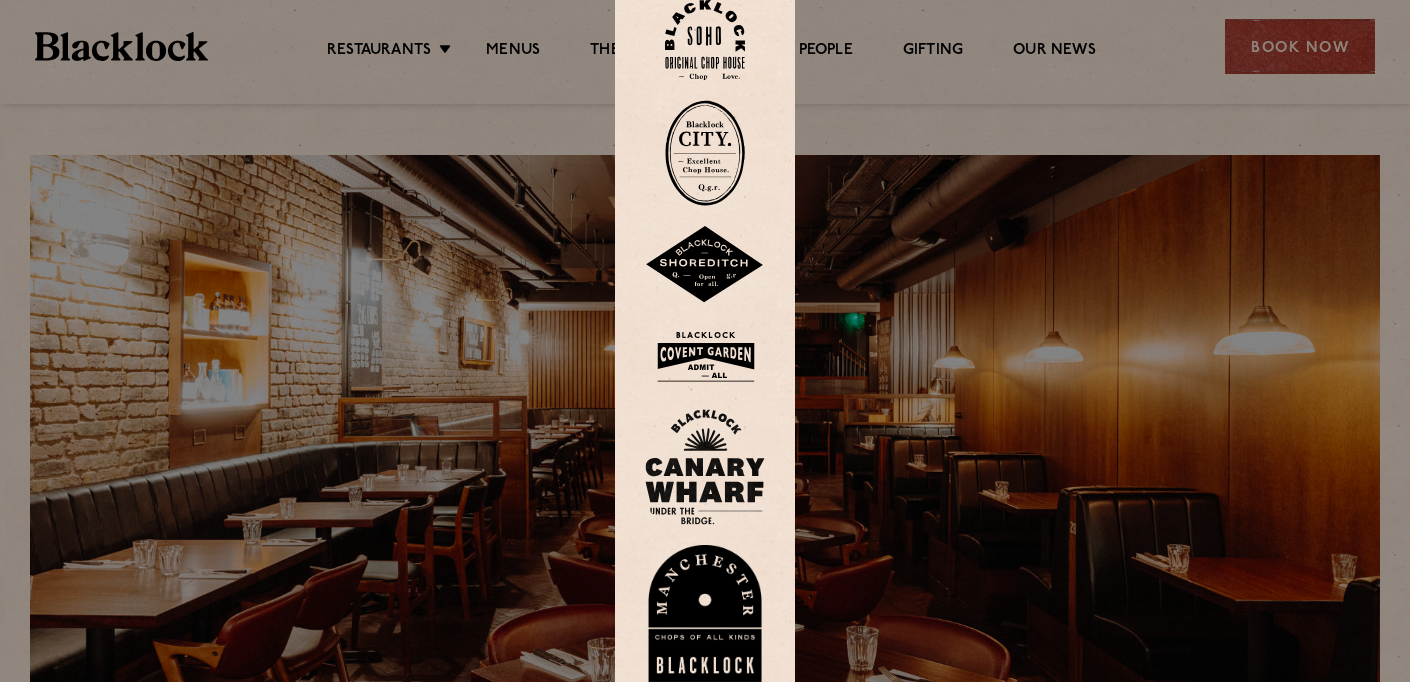 click at bounding box center [705, 356] 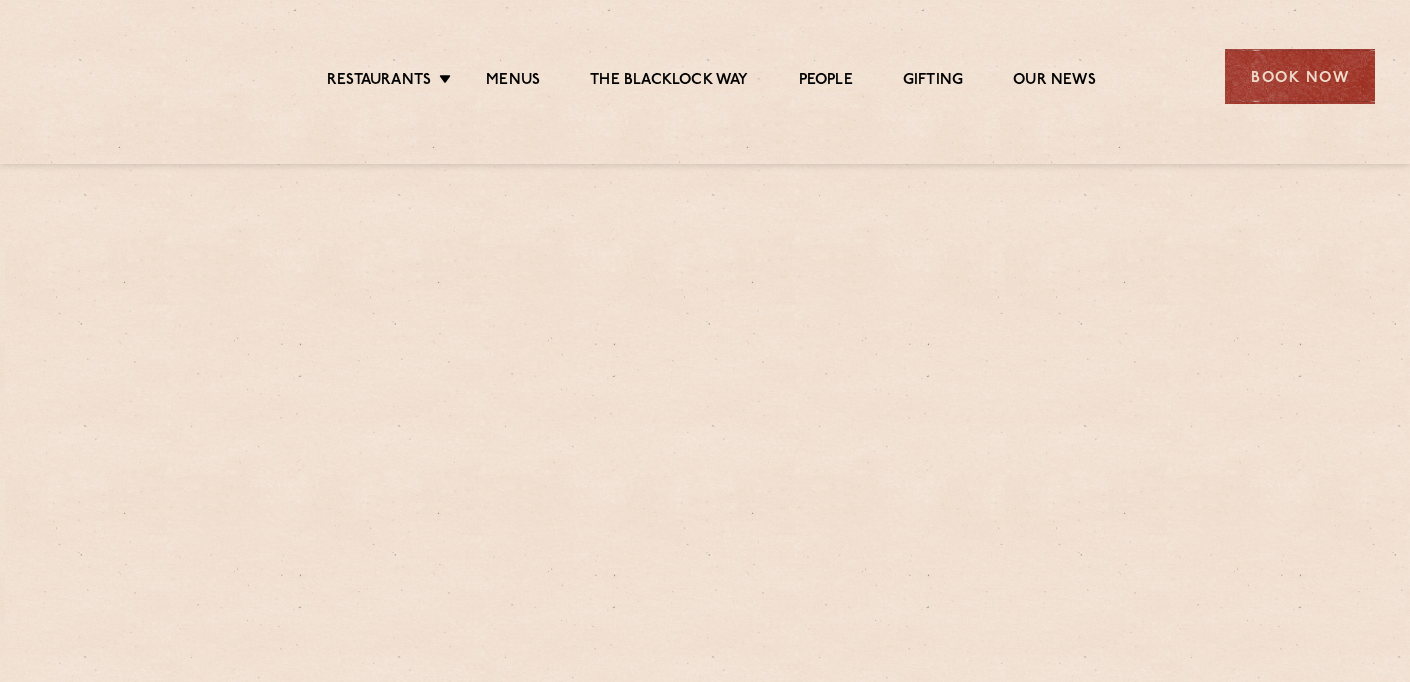 scroll, scrollTop: 0, scrollLeft: 0, axis: both 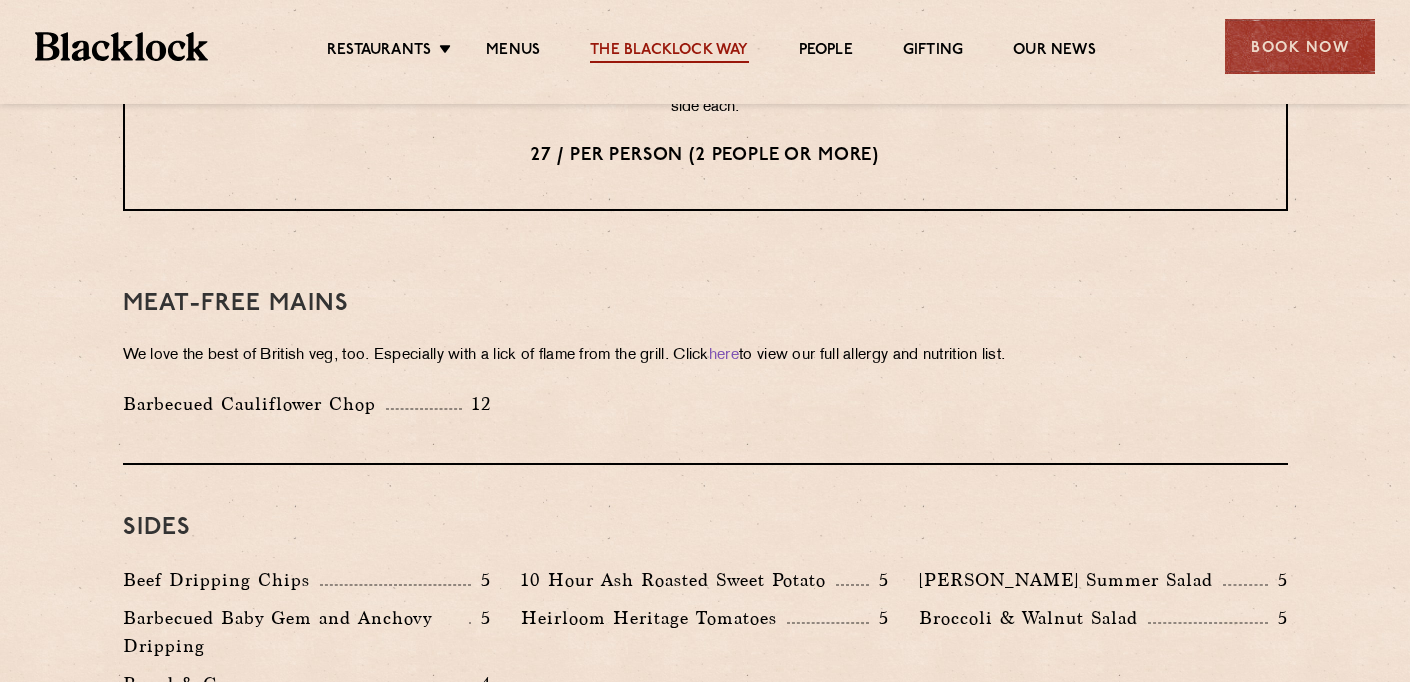 click on "The Blacklock Way" at bounding box center (669, 52) 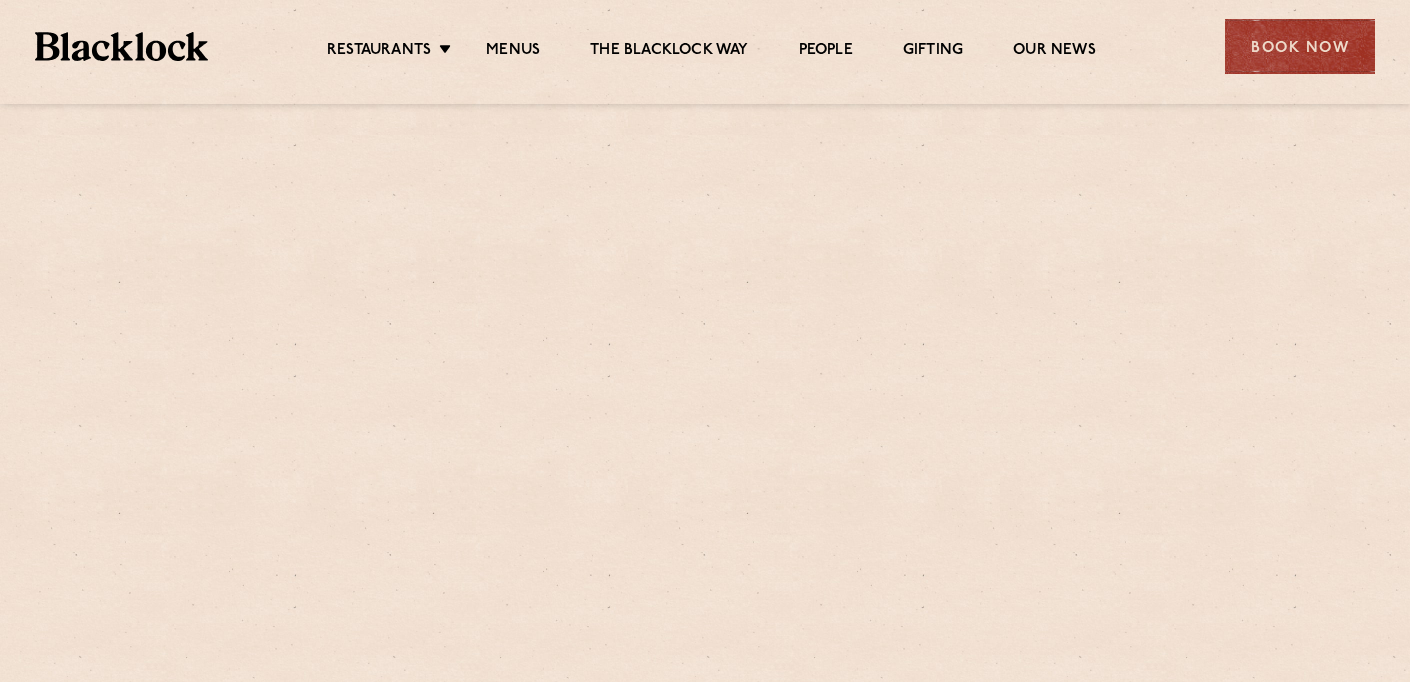 scroll, scrollTop: 0, scrollLeft: 0, axis: both 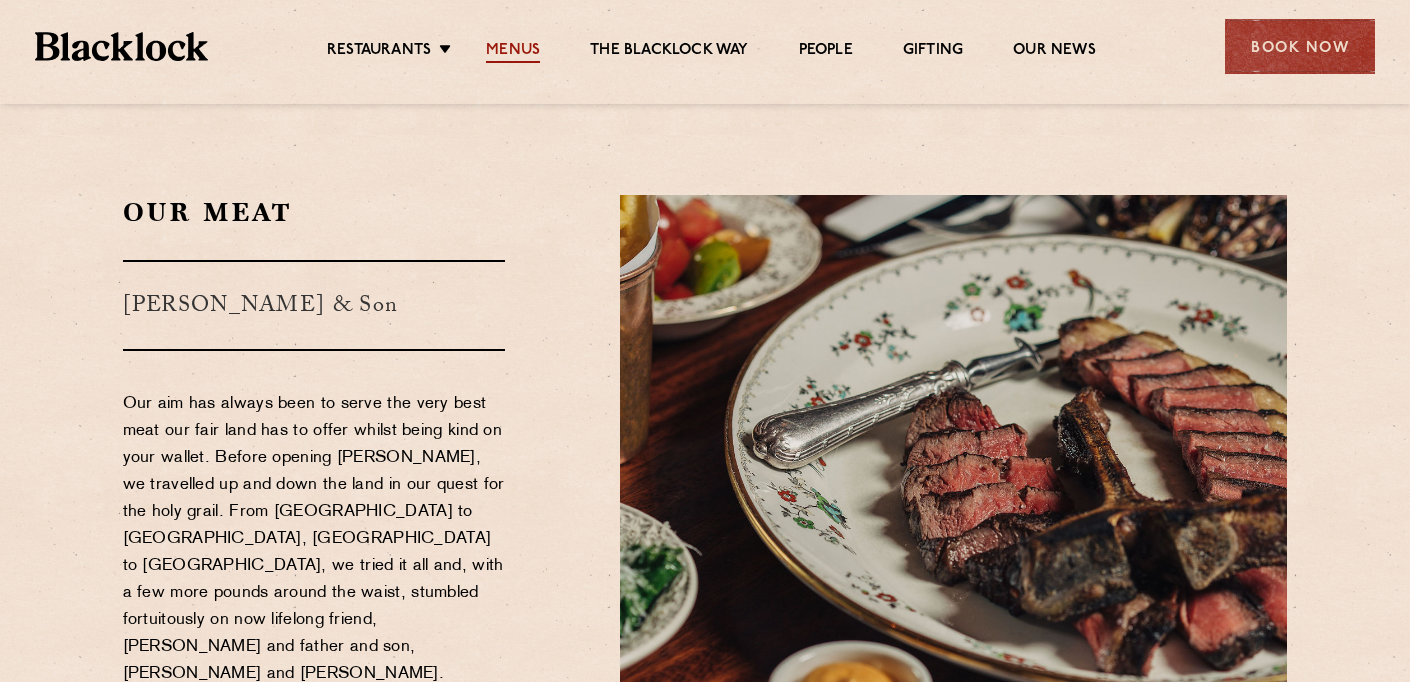 click on "Menus" at bounding box center [513, 52] 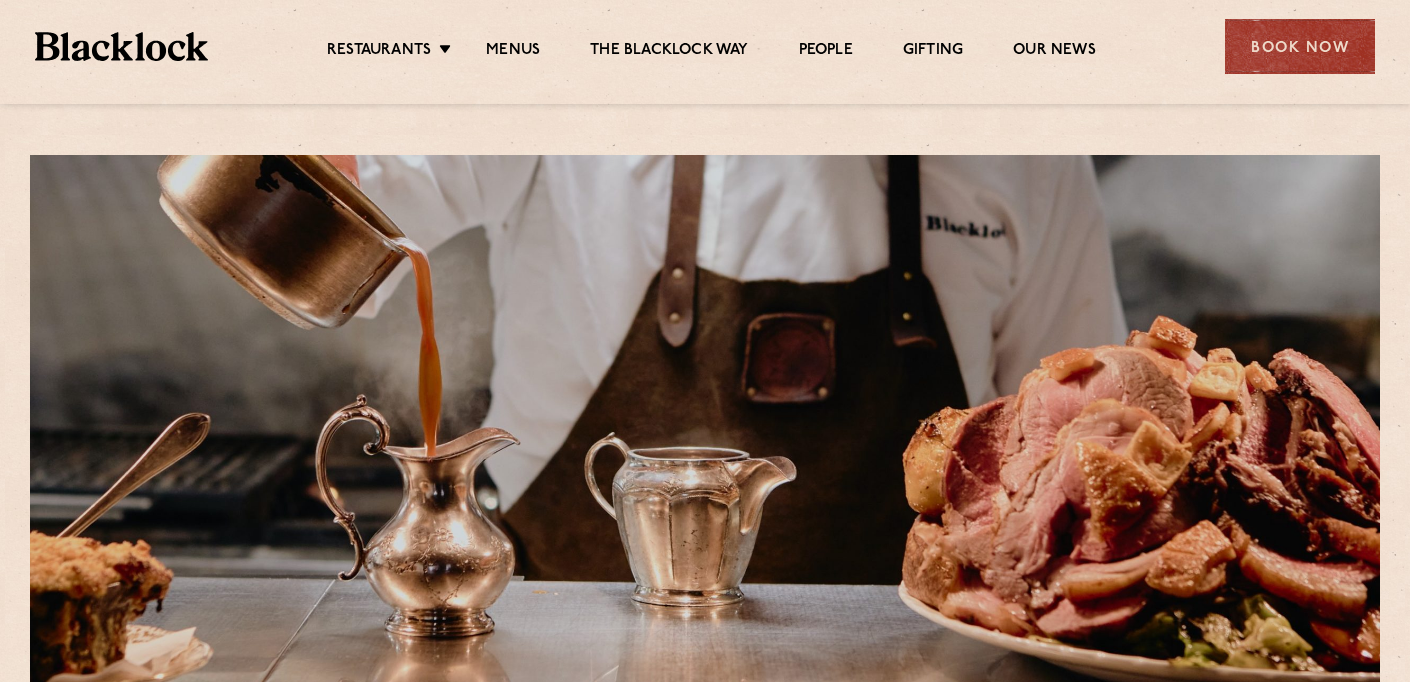 scroll, scrollTop: 0, scrollLeft: 0, axis: both 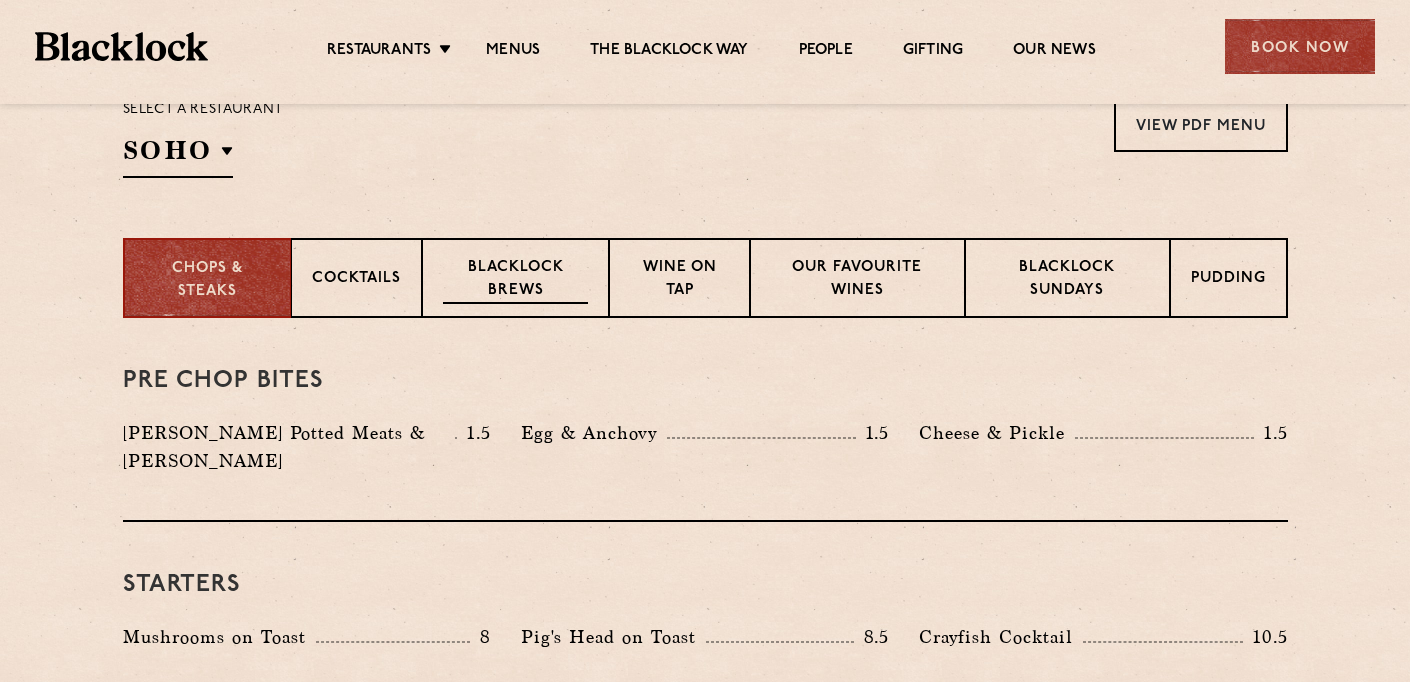 click on "Blacklock Brews" at bounding box center [516, 280] 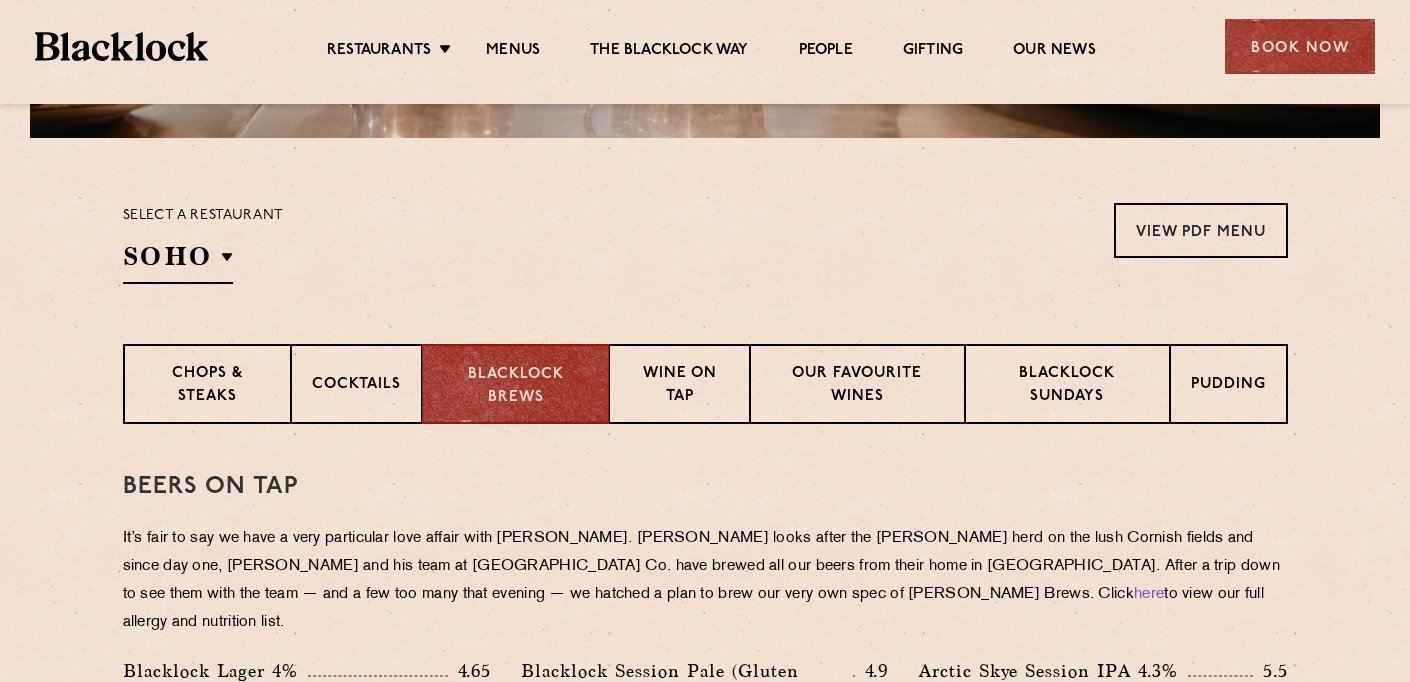 scroll, scrollTop: 586, scrollLeft: 0, axis: vertical 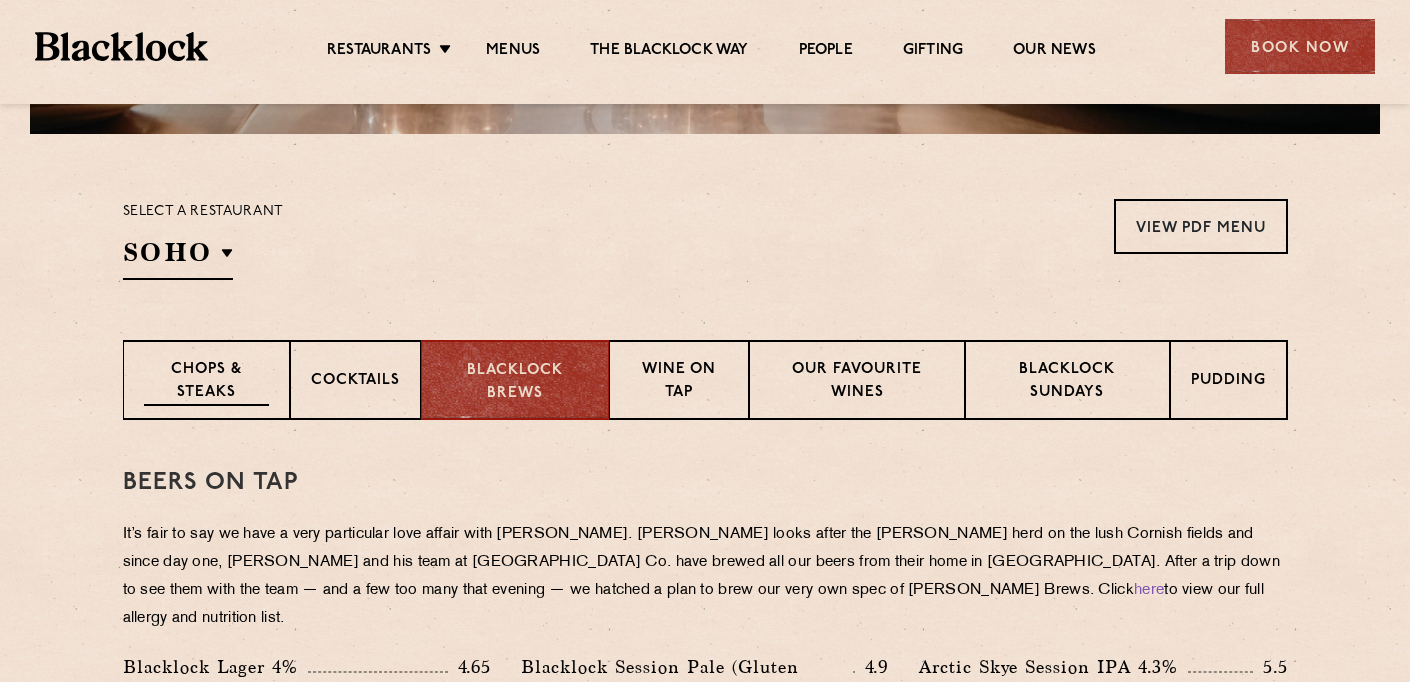 click on "Chops & Steaks" at bounding box center [206, 382] 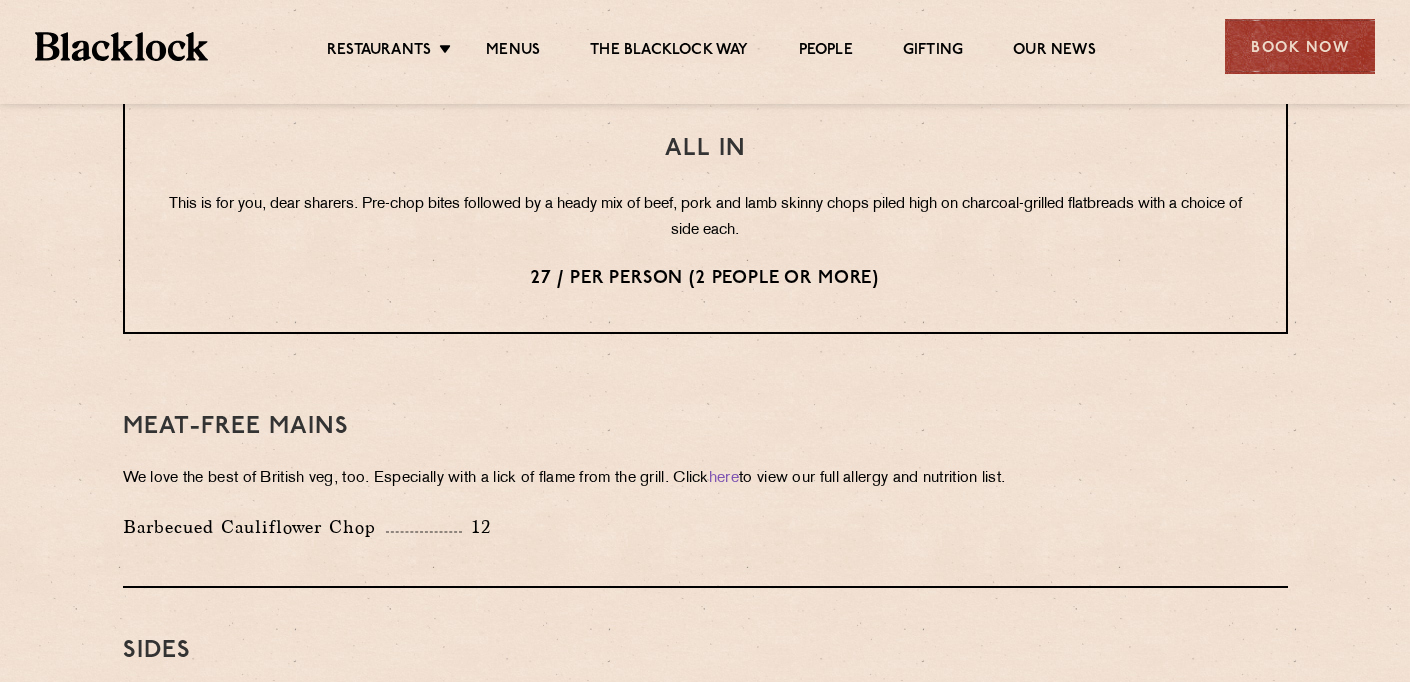 scroll, scrollTop: 2895, scrollLeft: 0, axis: vertical 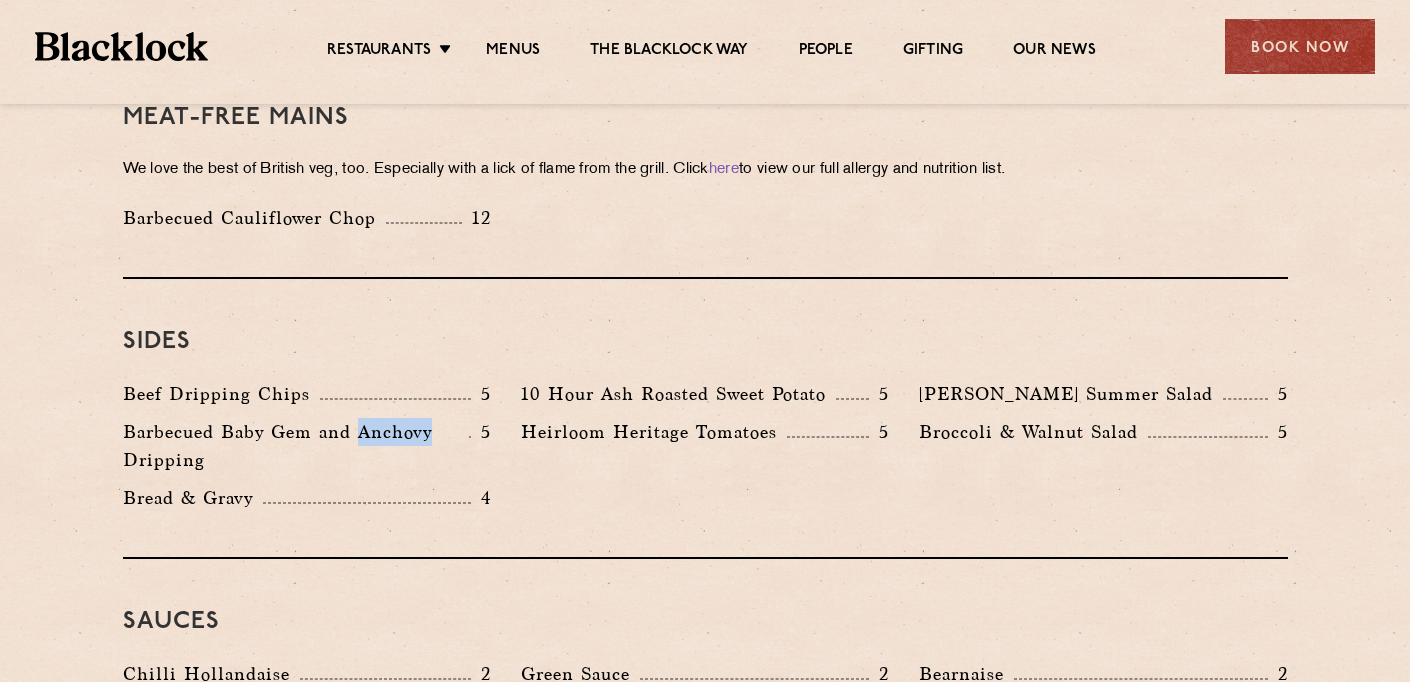 drag, startPoint x: 360, startPoint y: 374, endPoint x: 437, endPoint y: 378, distance: 77.10383 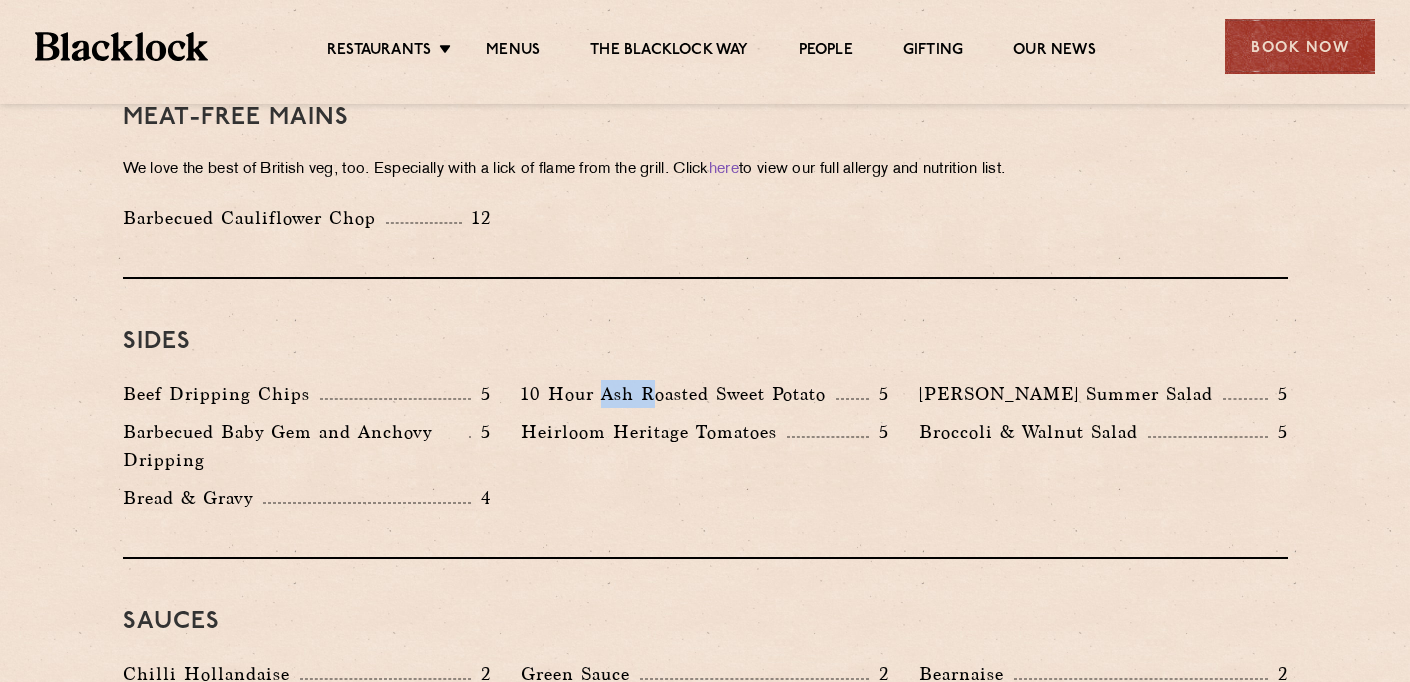 drag, startPoint x: 613, startPoint y: 334, endPoint x: 651, endPoint y: 334, distance: 38 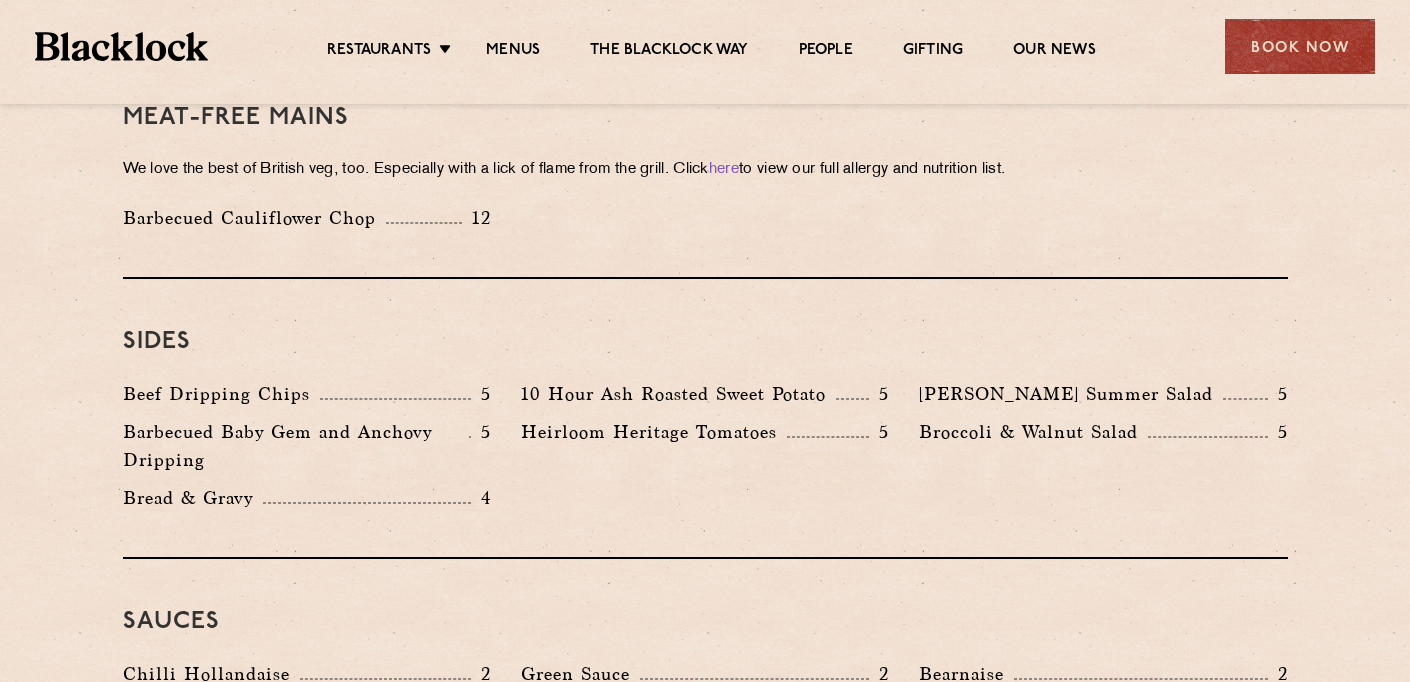 drag, startPoint x: 791, startPoint y: 335, endPoint x: 780, endPoint y: 339, distance: 11.7046995 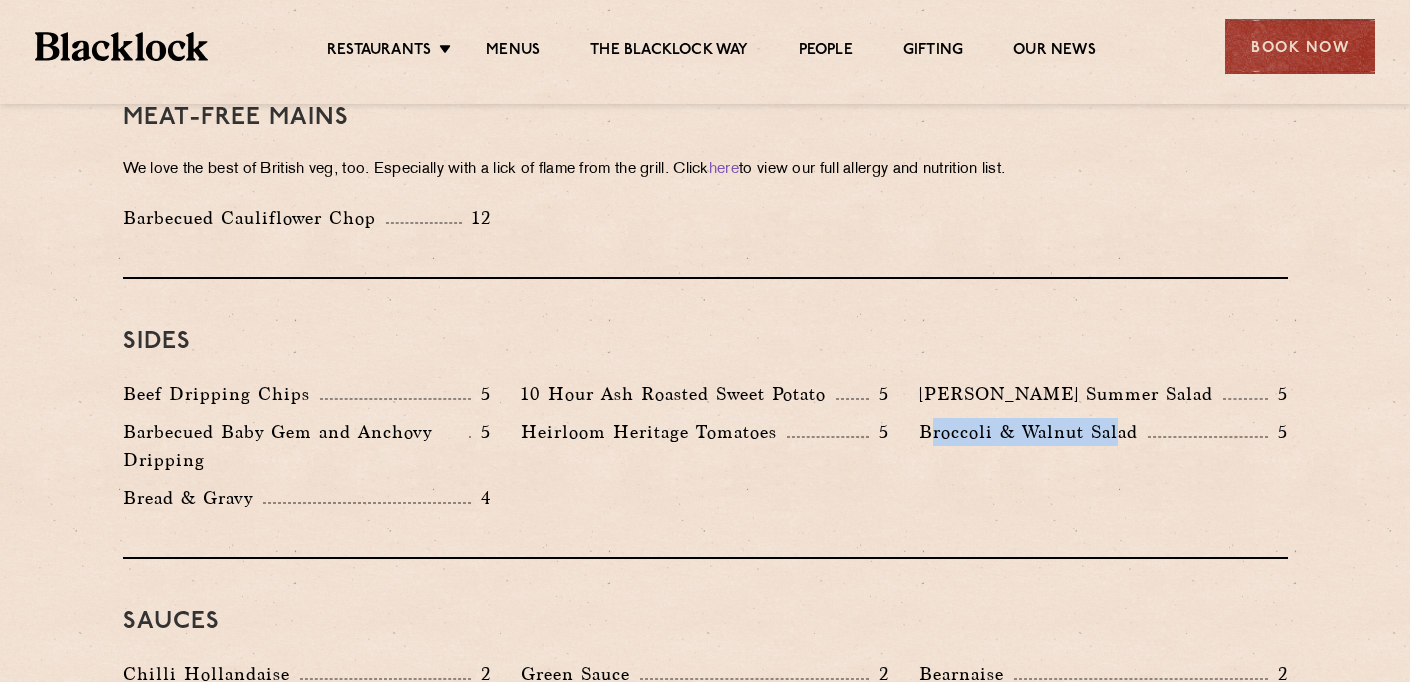 drag, startPoint x: 928, startPoint y: 373, endPoint x: 1118, endPoint y: 377, distance: 190.0421 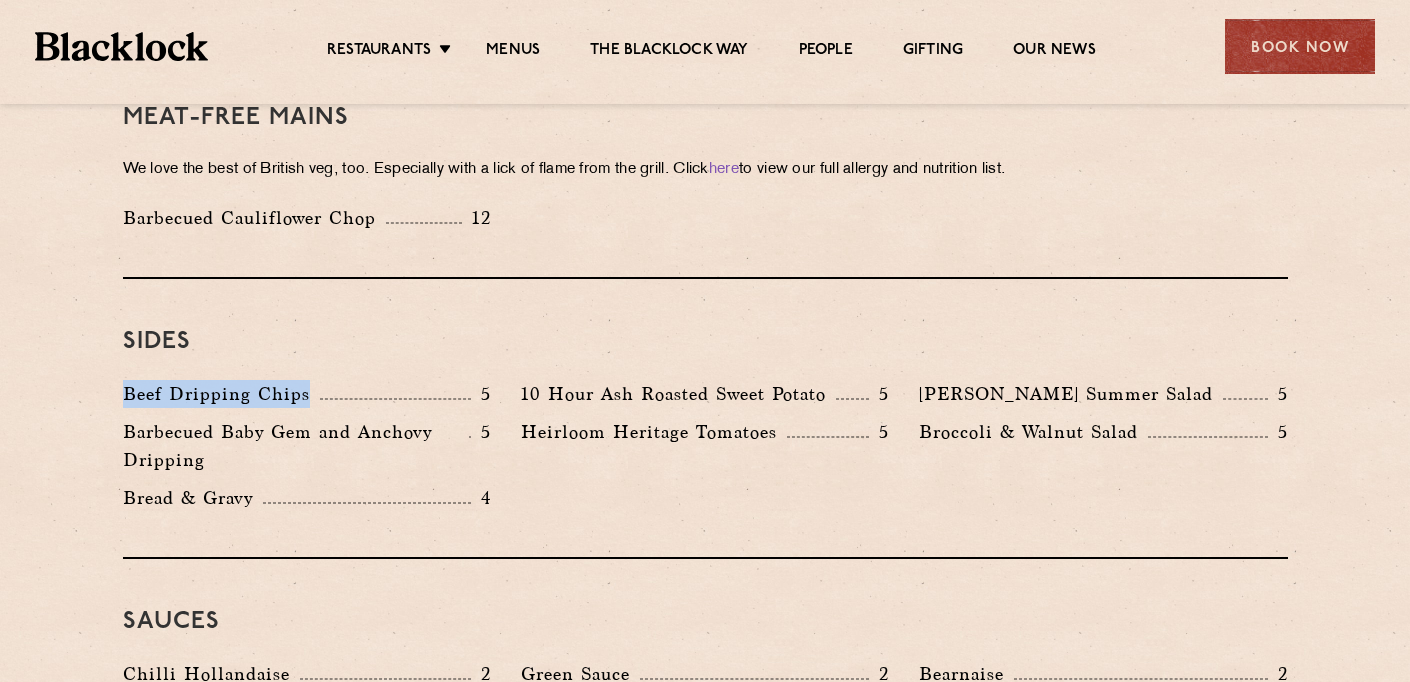 drag, startPoint x: 124, startPoint y: 338, endPoint x: 308, endPoint y: 341, distance: 184.02446 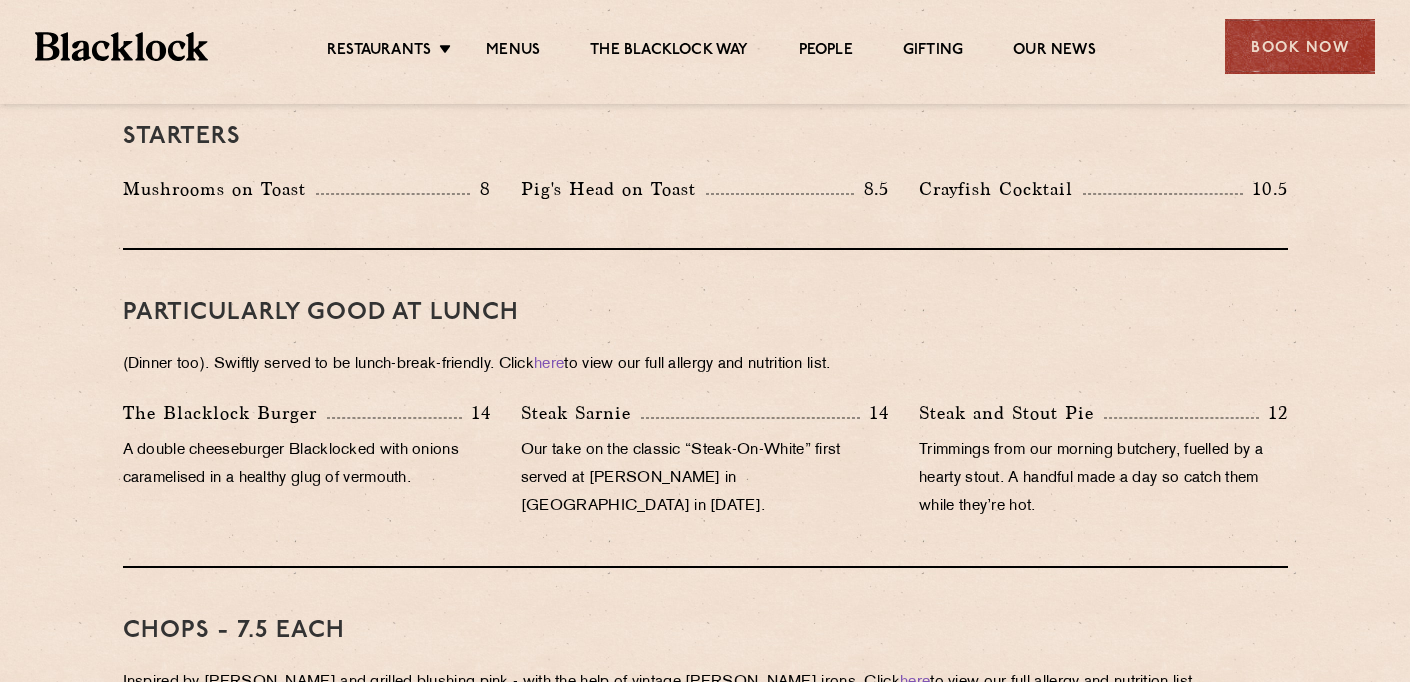 scroll, scrollTop: 0, scrollLeft: 0, axis: both 